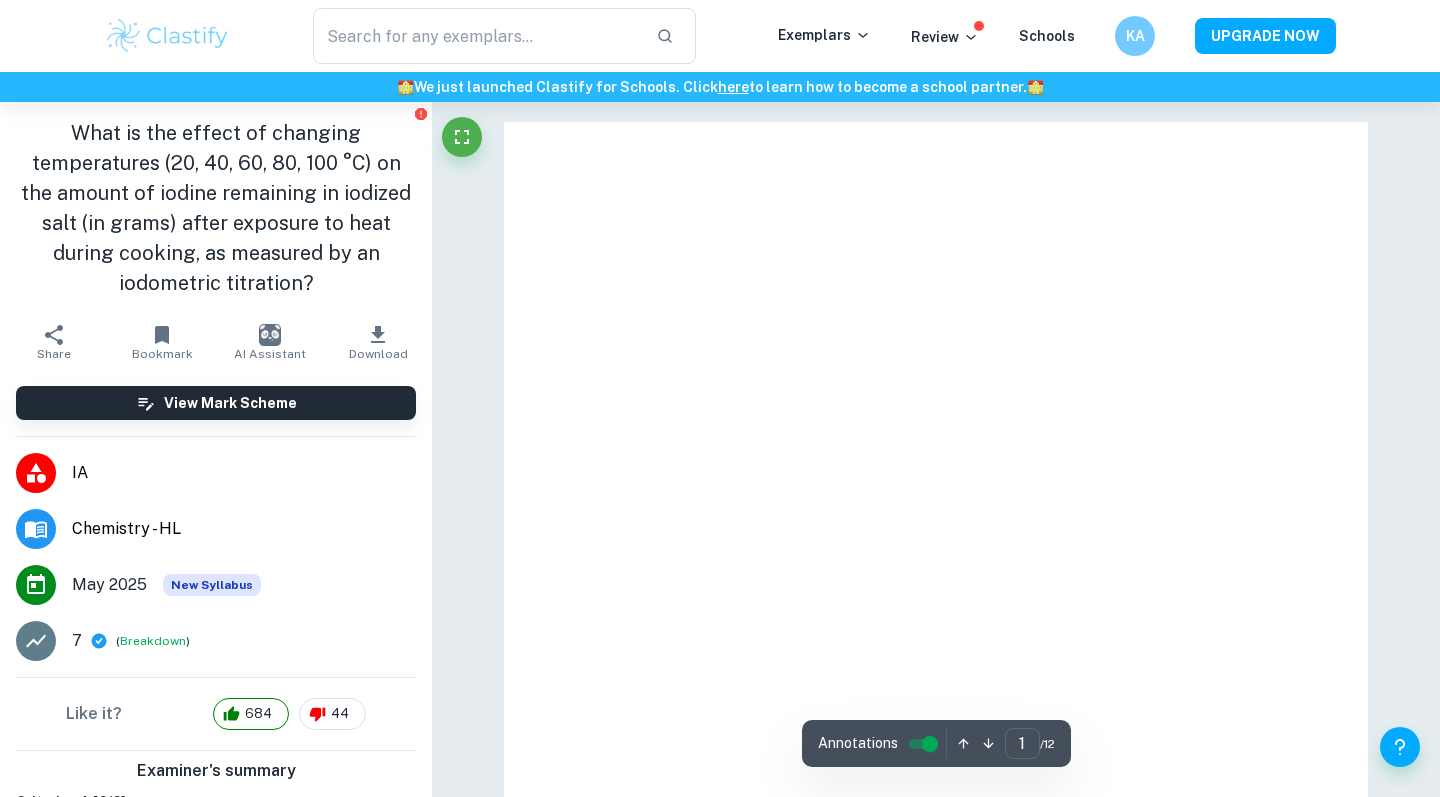 type on "1" 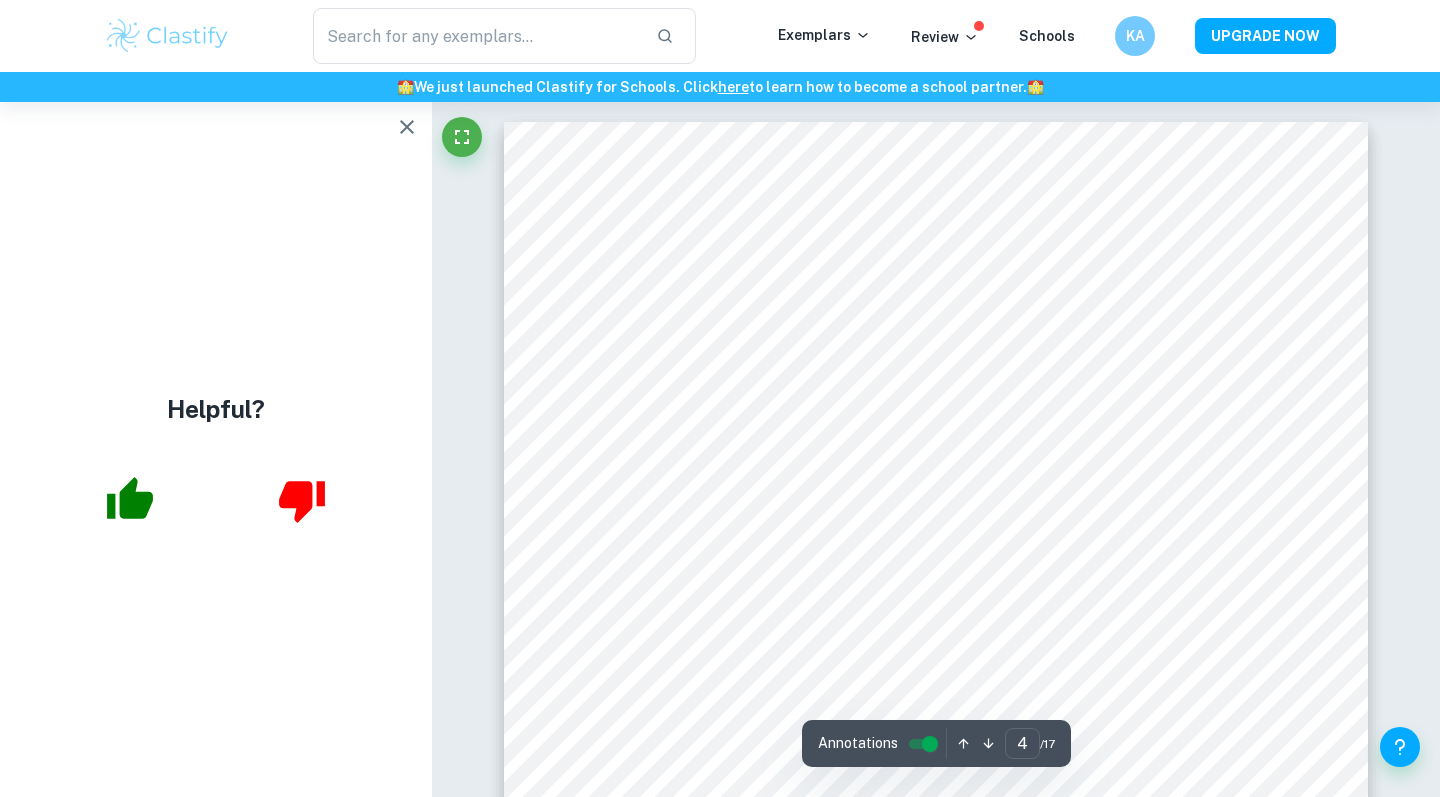 drag, startPoint x: 0, startPoint y: 0, endPoint x: 413, endPoint y: 128, distance: 432.3806 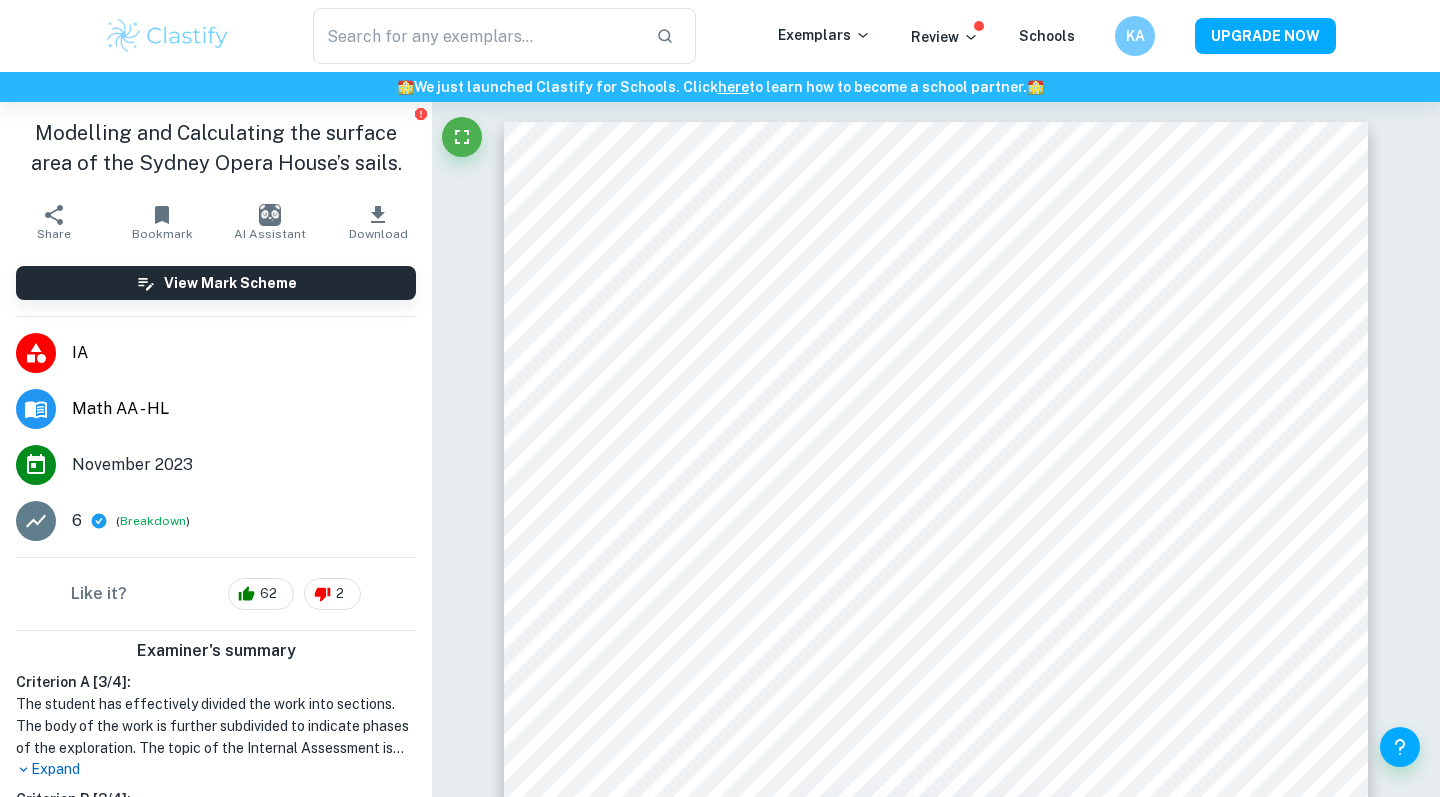 scroll, scrollTop: 3915, scrollLeft: 0, axis: vertical 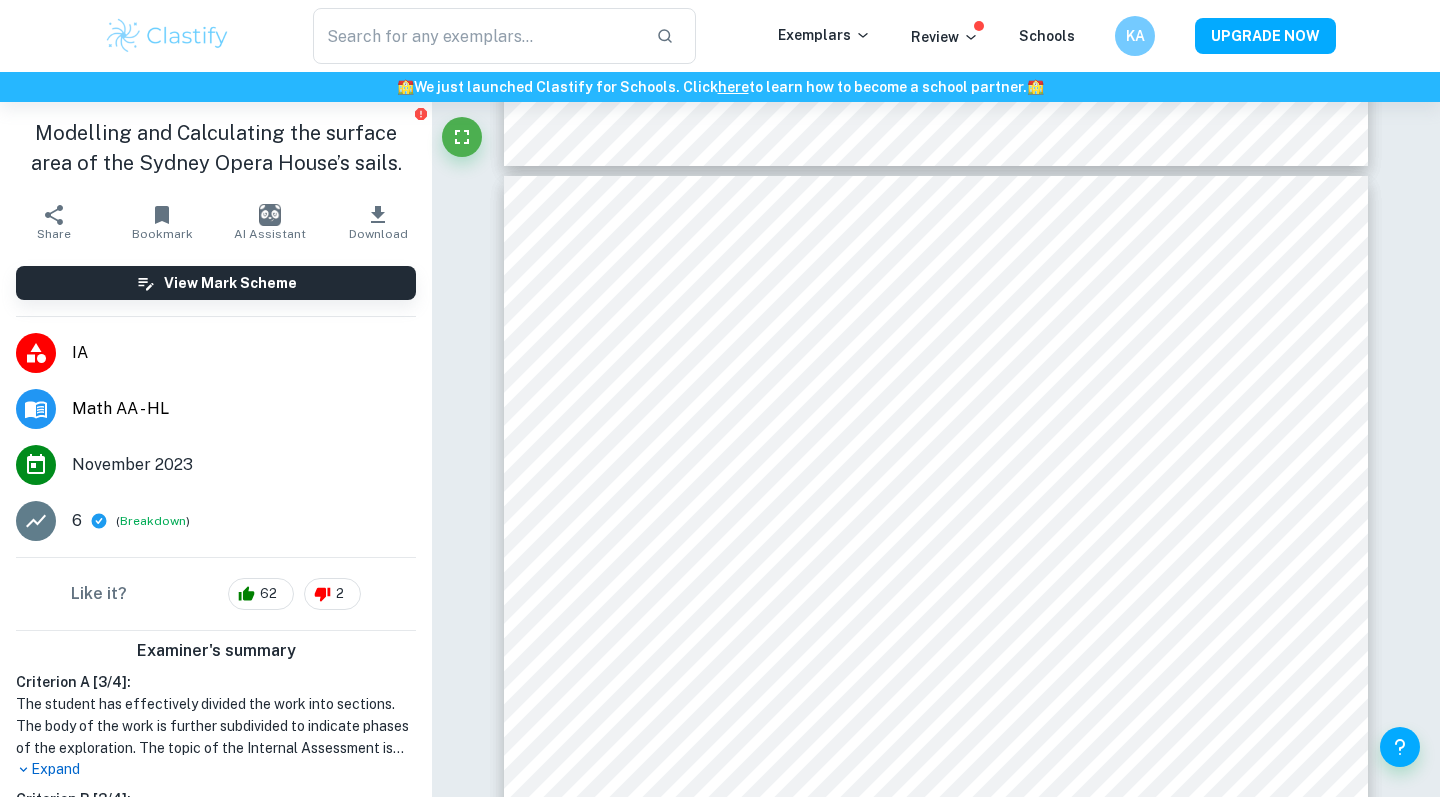 click at bounding box center [167, 36] 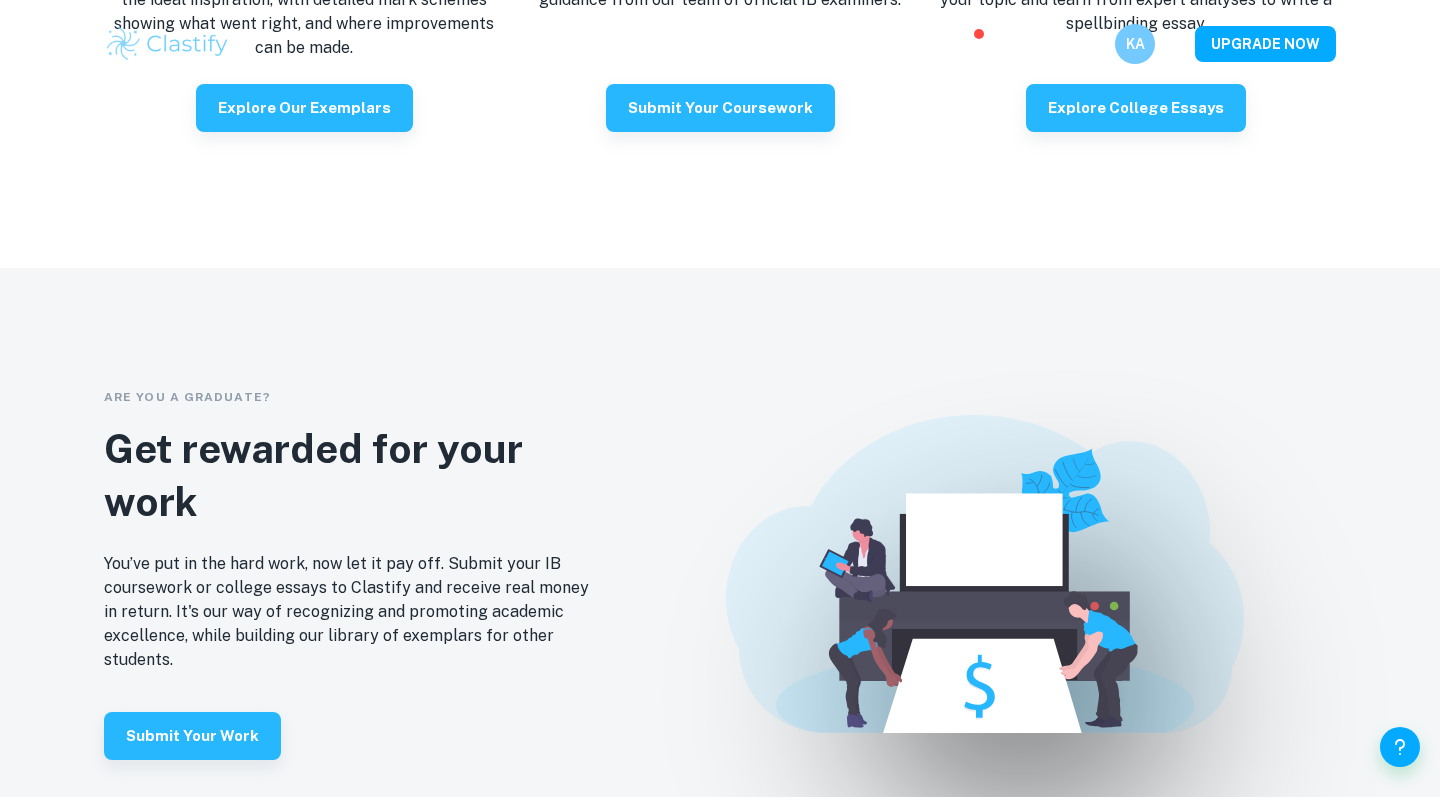 scroll, scrollTop: 0, scrollLeft: 0, axis: both 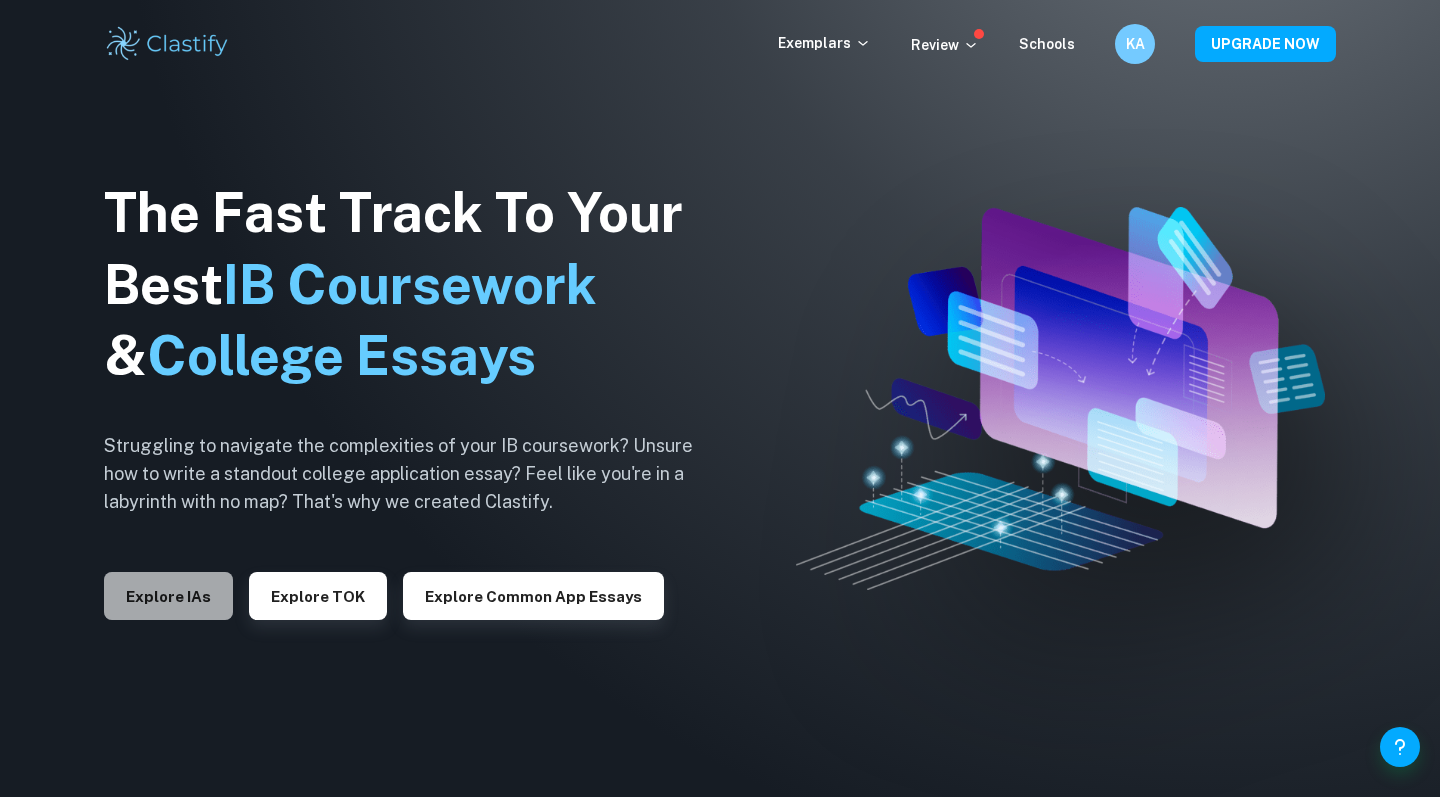 click on "Explore IAs" at bounding box center (168, 596) 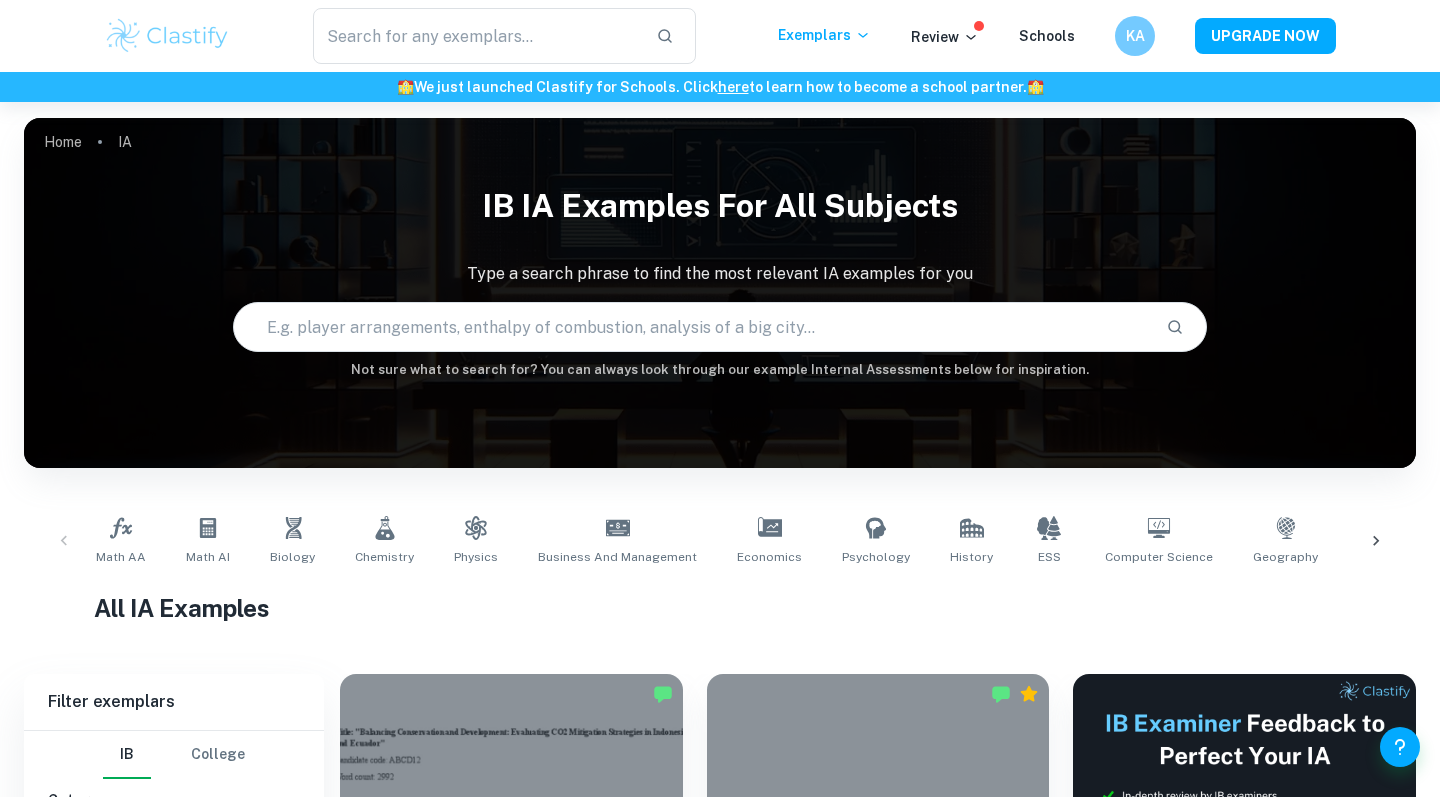 click at bounding box center [692, 327] 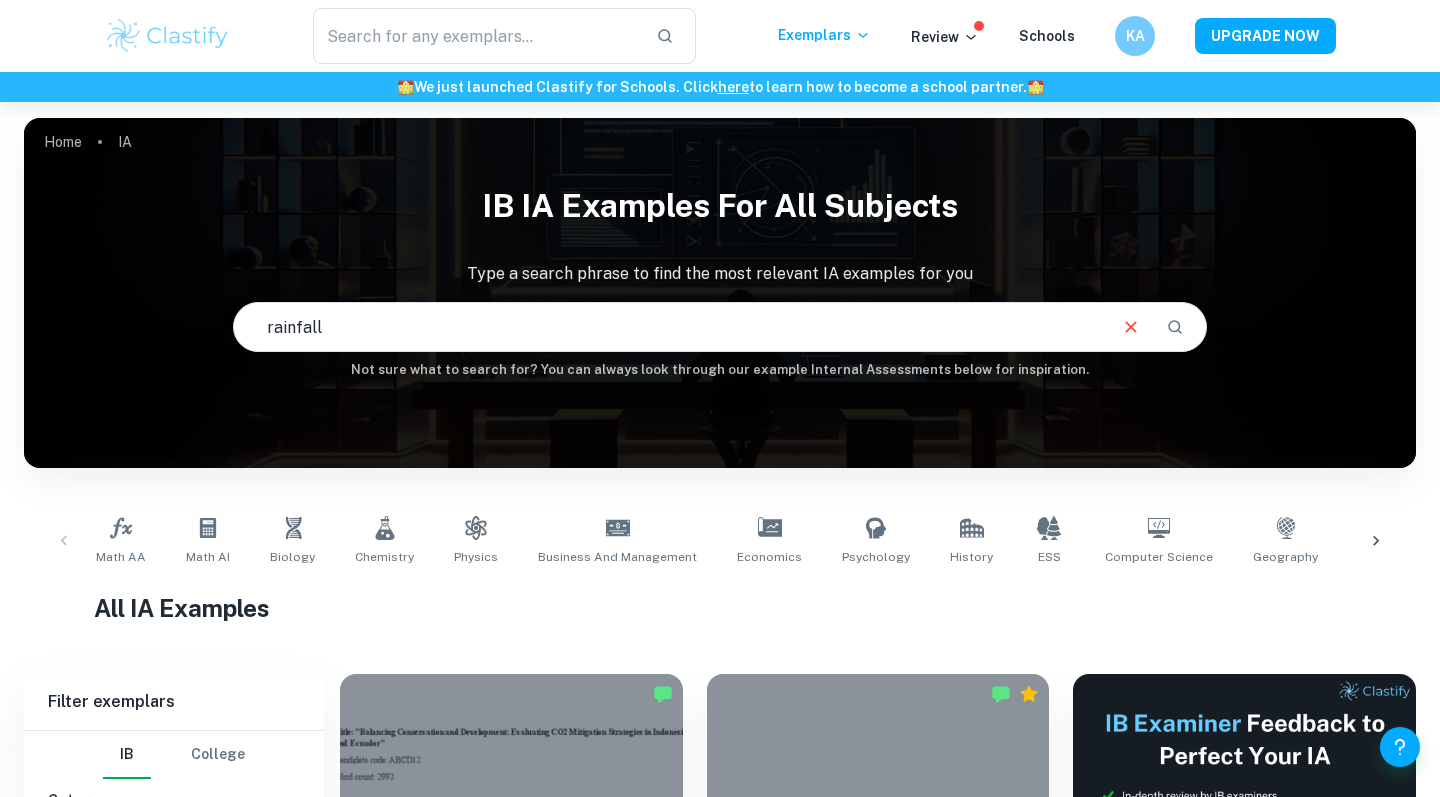 type on "rainfall" 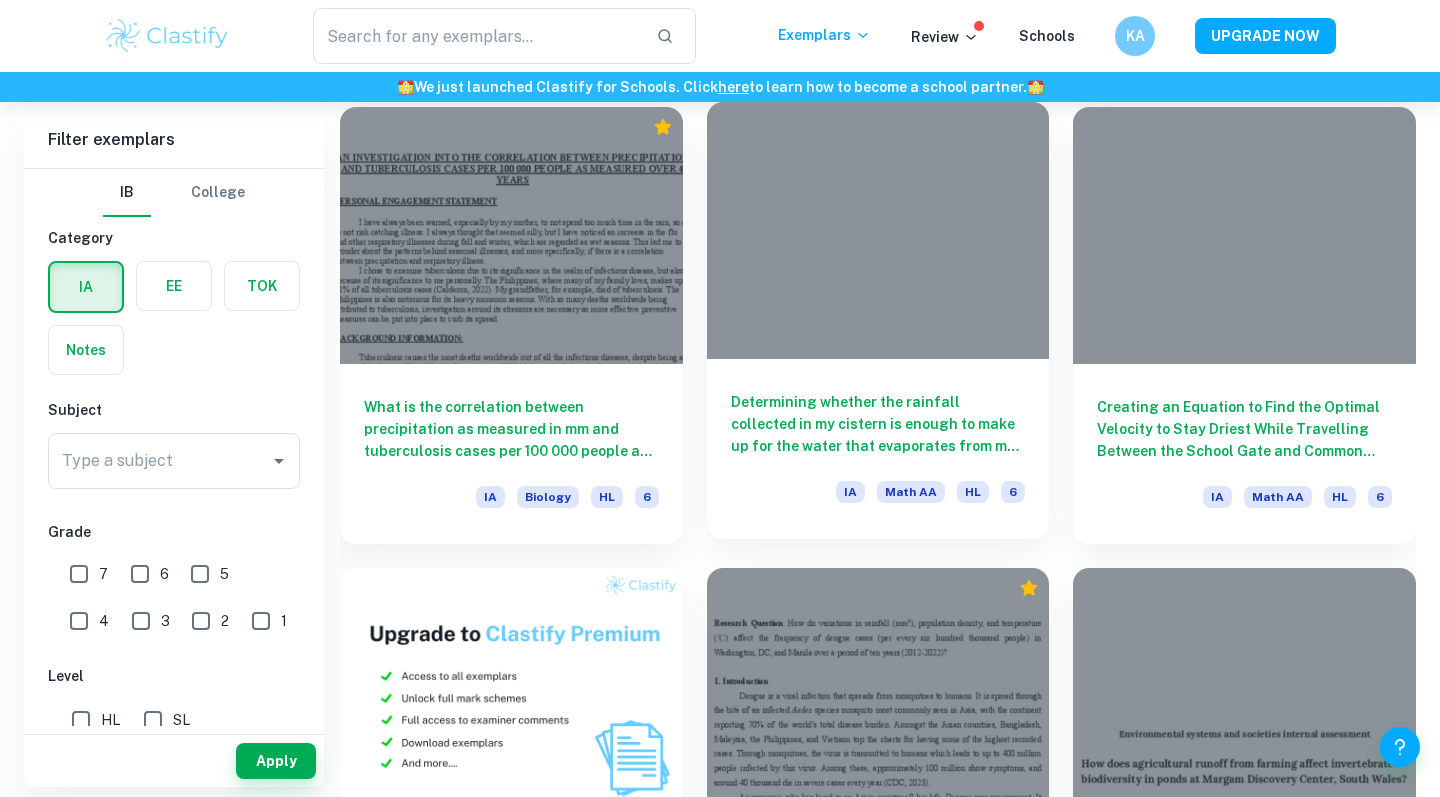 scroll, scrollTop: 1051, scrollLeft: 0, axis: vertical 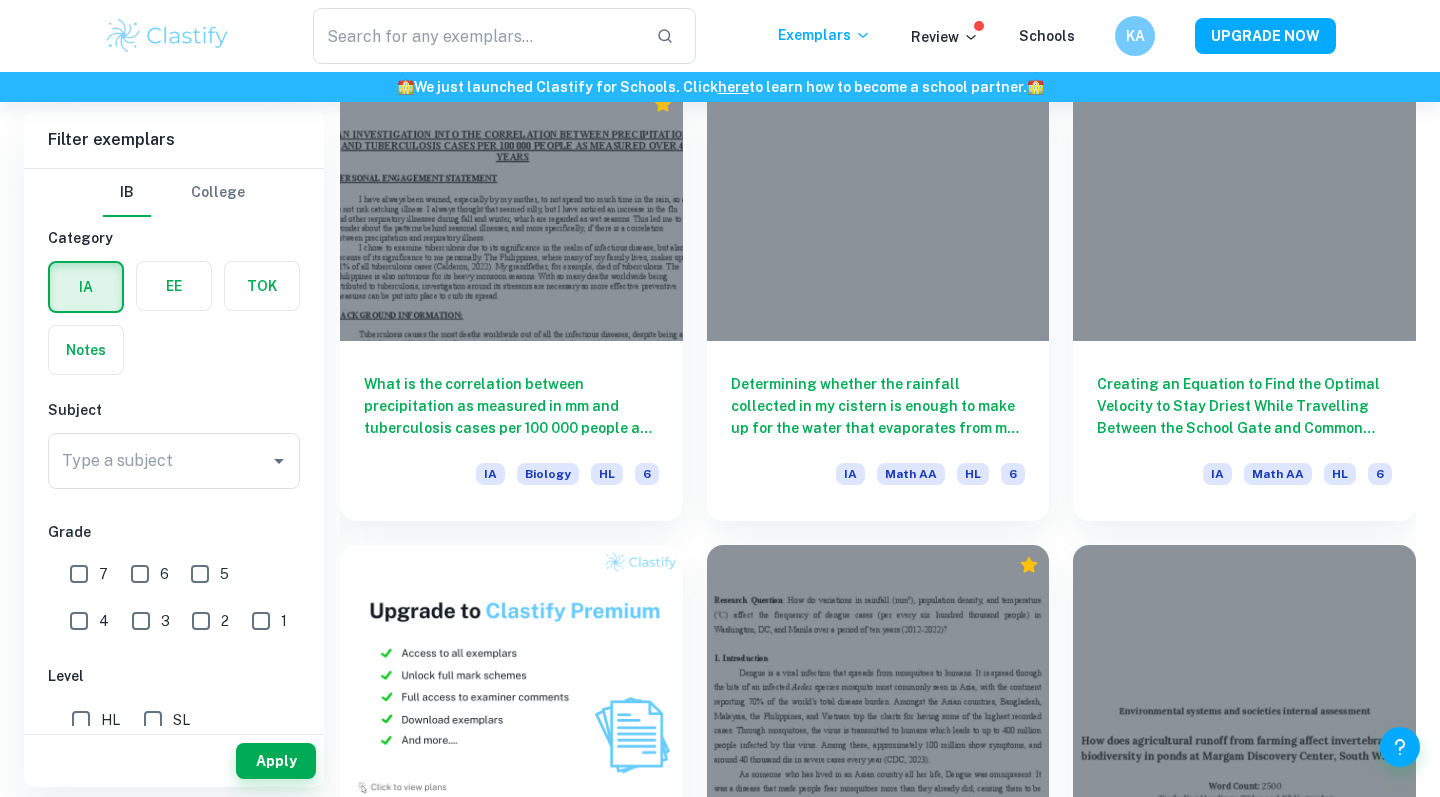 click at bounding box center (167, 36) 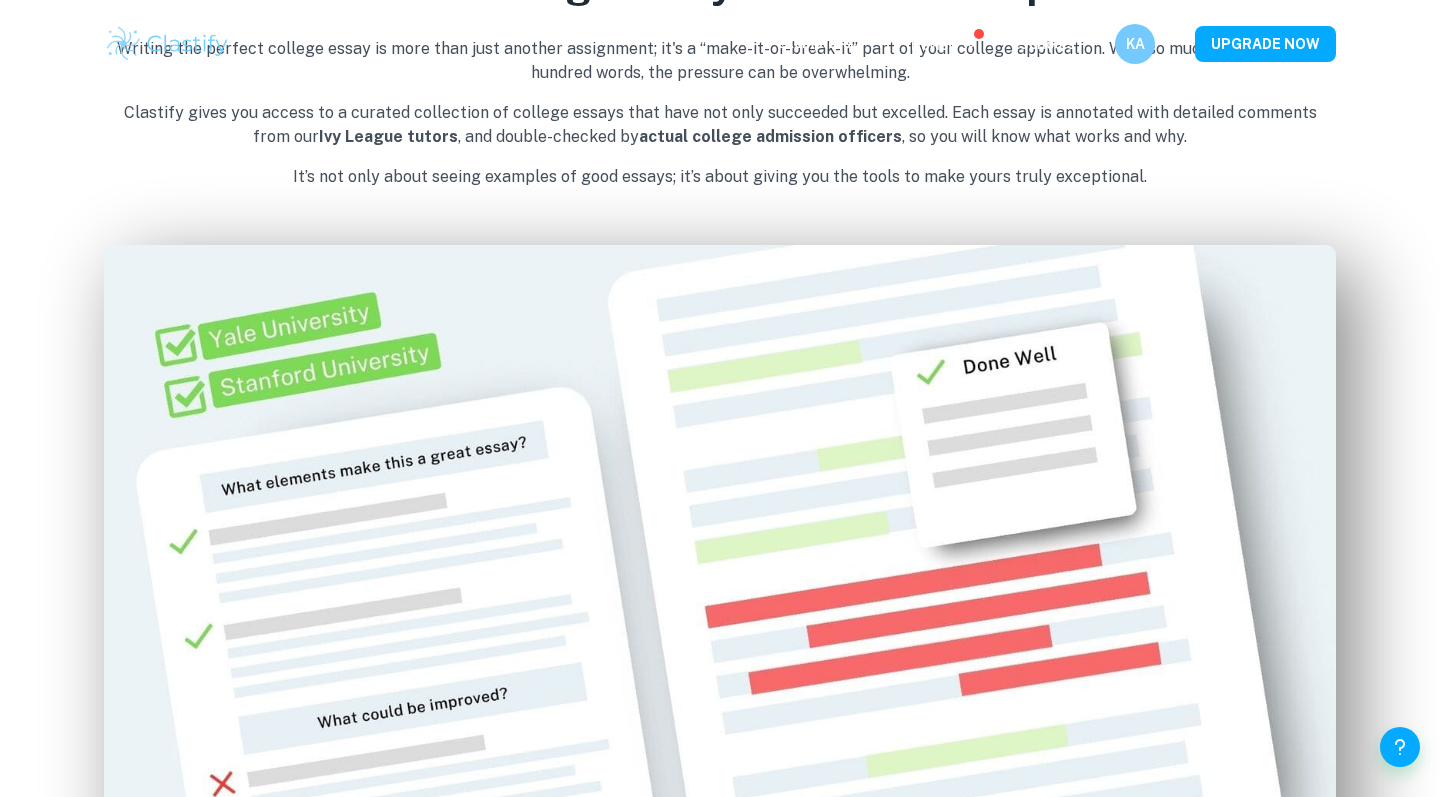 scroll, scrollTop: 0, scrollLeft: 0, axis: both 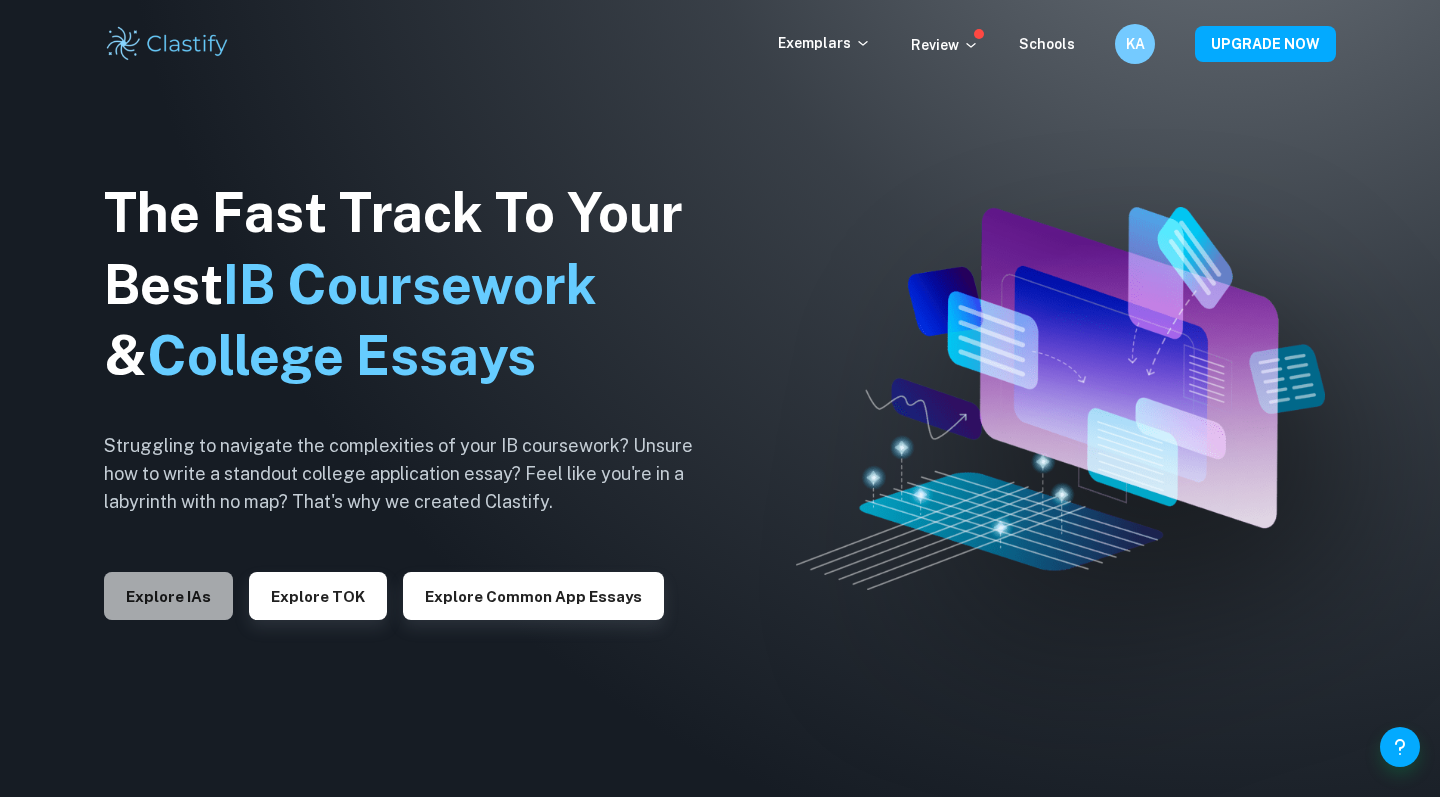 click on "Explore IAs" at bounding box center [168, 596] 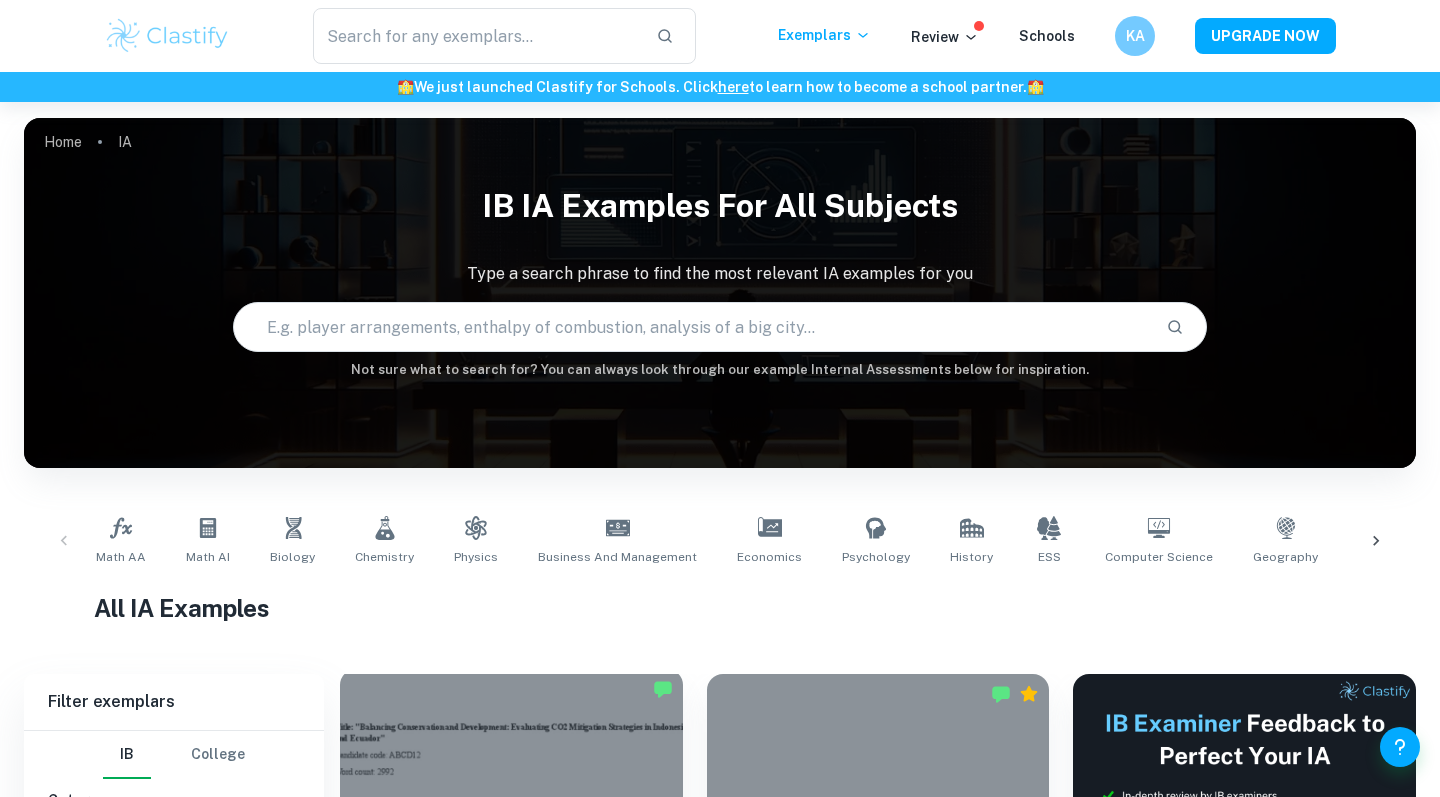 scroll, scrollTop: 403, scrollLeft: 0, axis: vertical 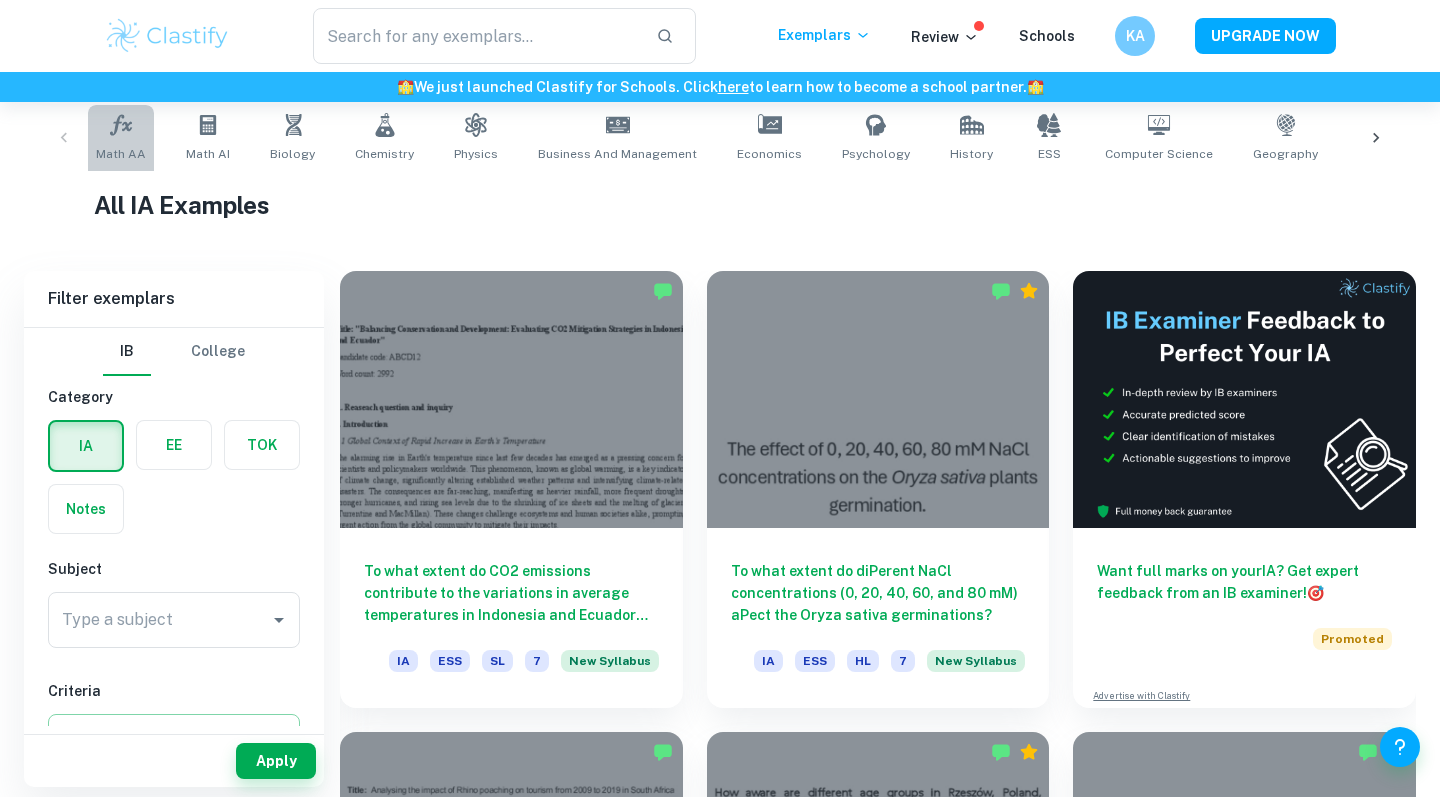 click on "Math AA" at bounding box center (121, 154) 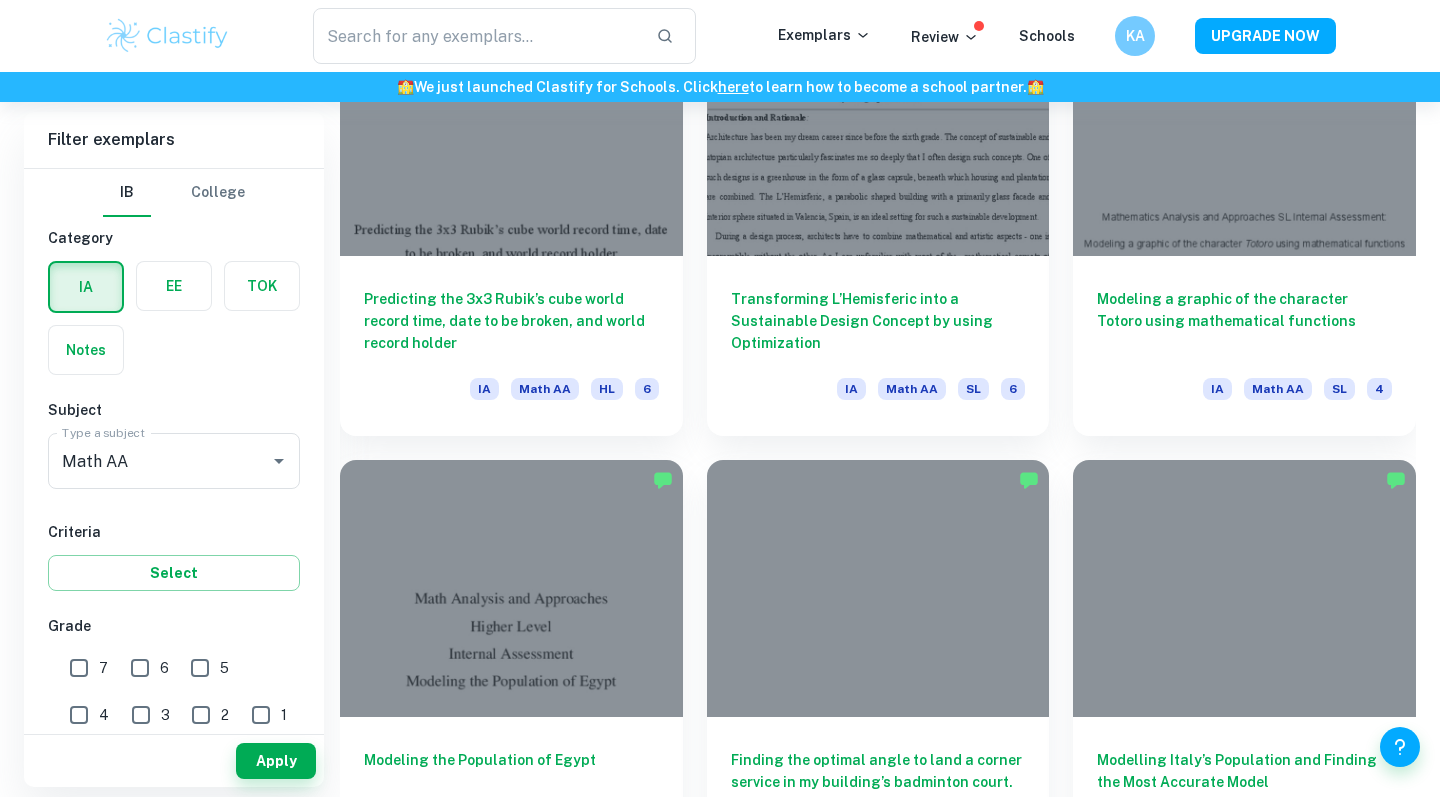 scroll, scrollTop: 4502, scrollLeft: 0, axis: vertical 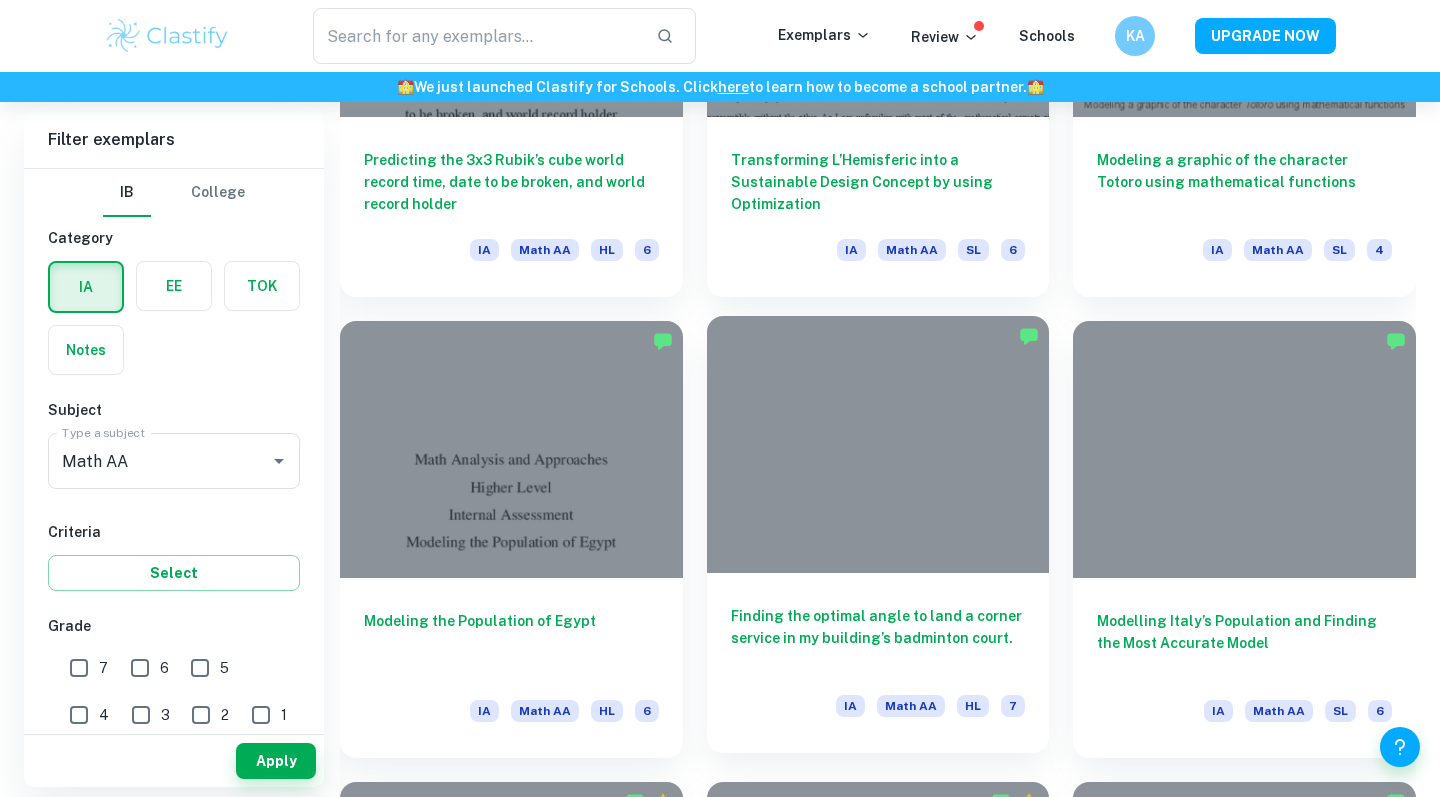 click at bounding box center (878, 444) 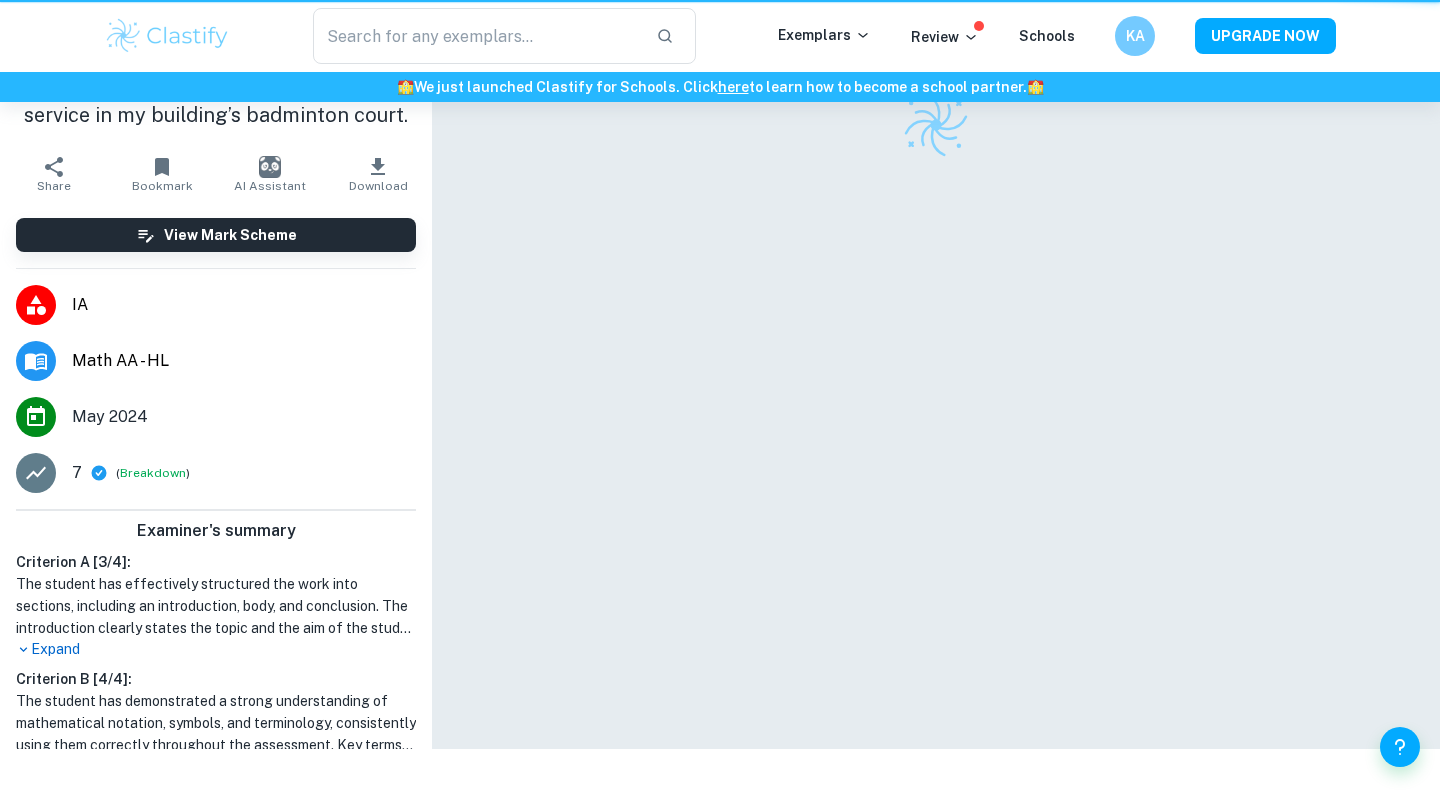 scroll, scrollTop: 0, scrollLeft: 0, axis: both 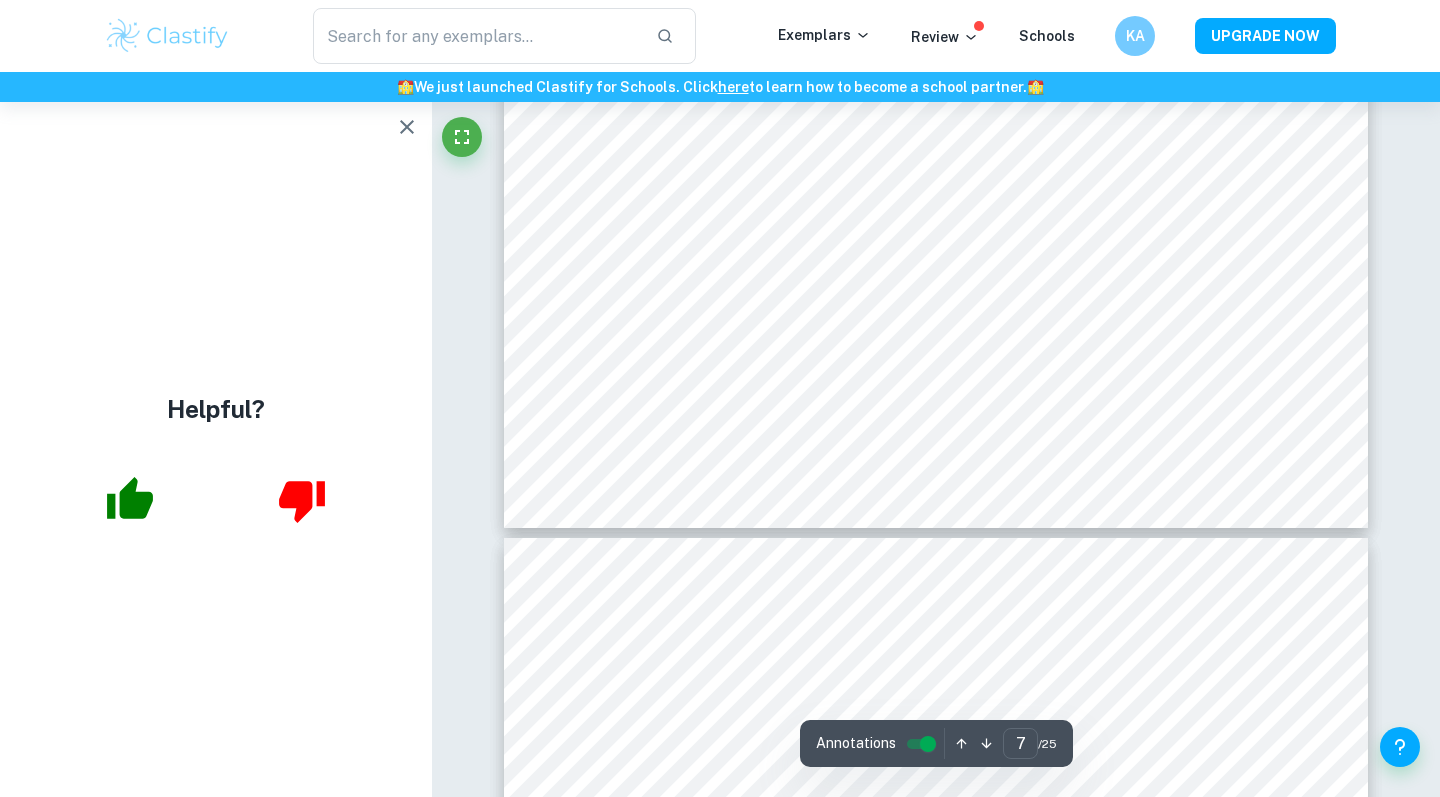 type on "8" 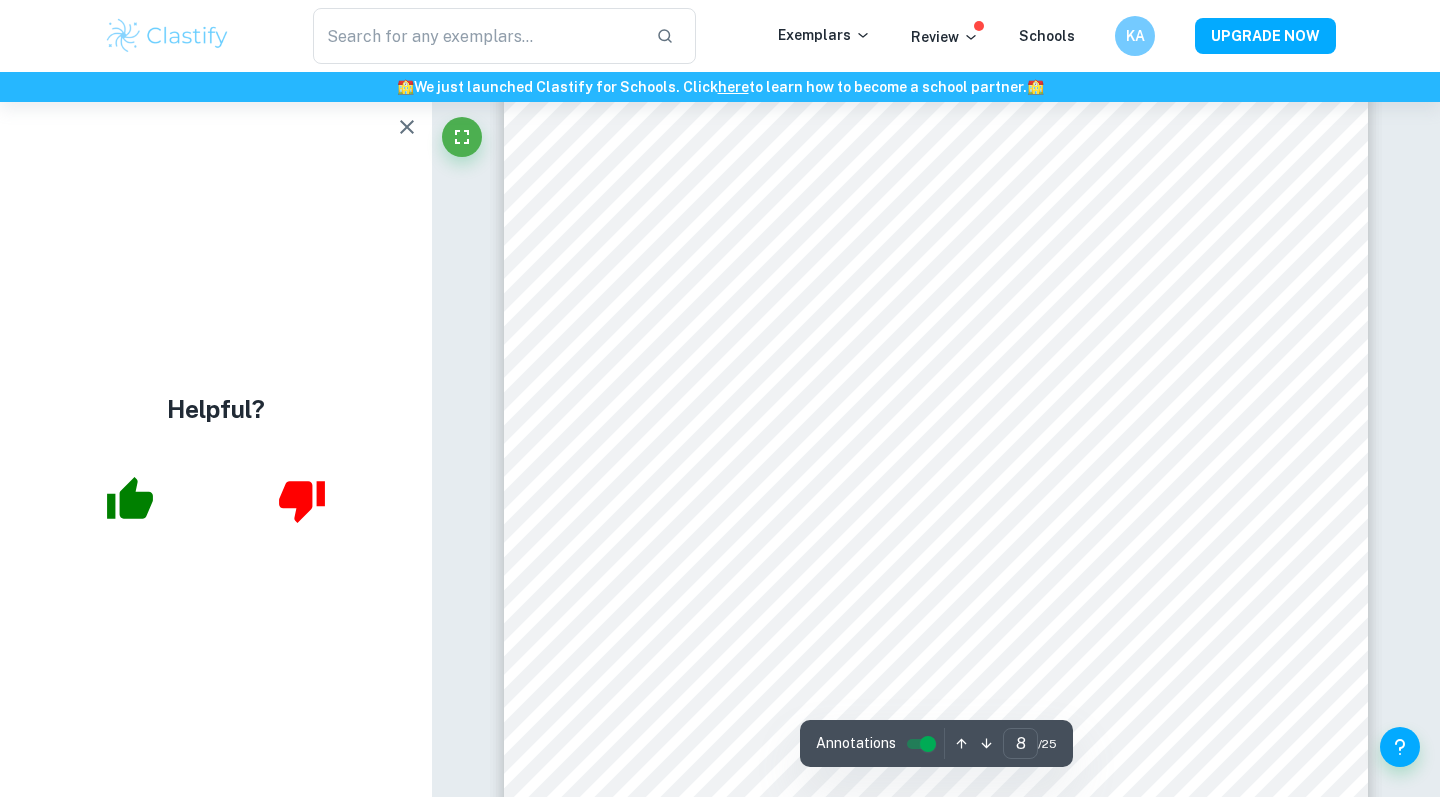 scroll, scrollTop: 9261, scrollLeft: 0, axis: vertical 